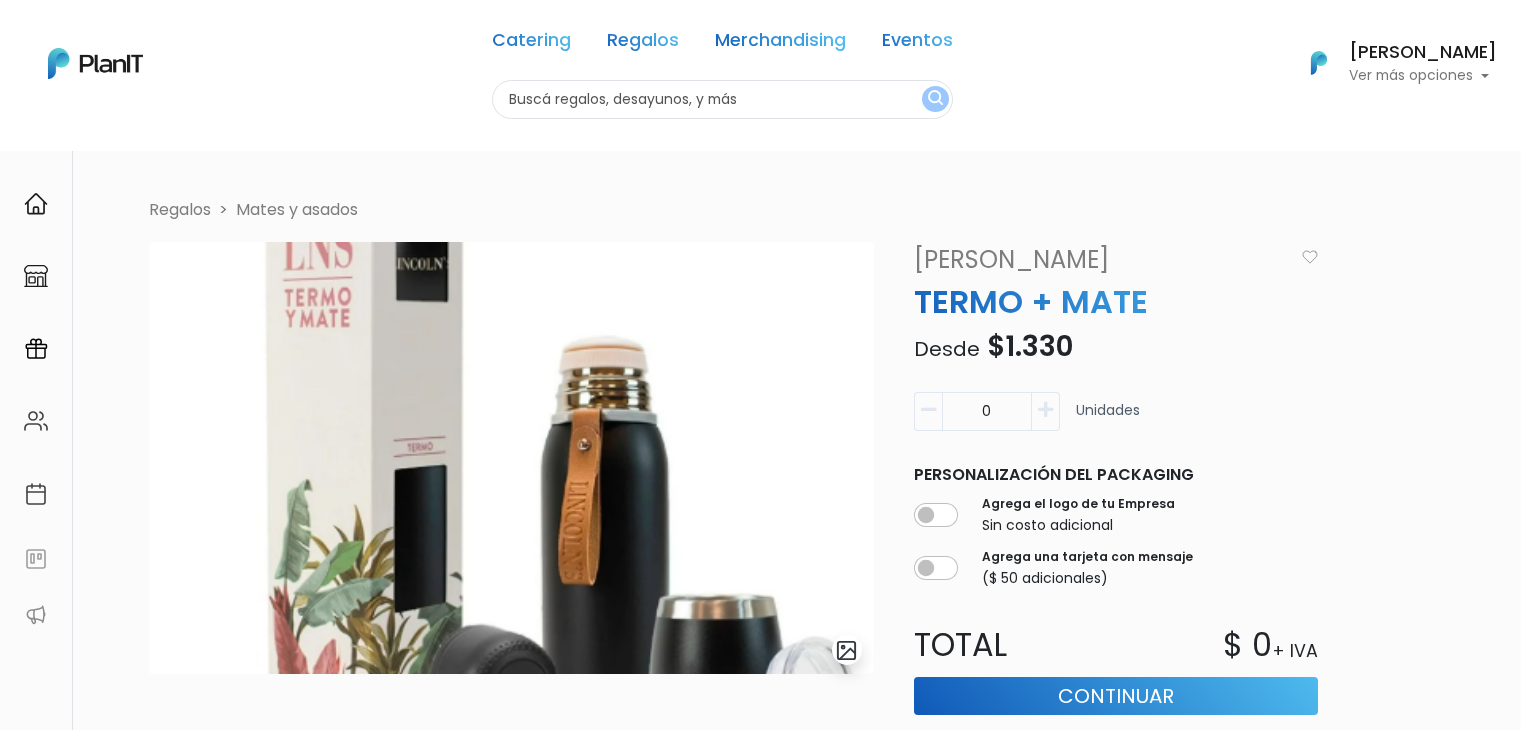 scroll, scrollTop: 0, scrollLeft: 0, axis: both 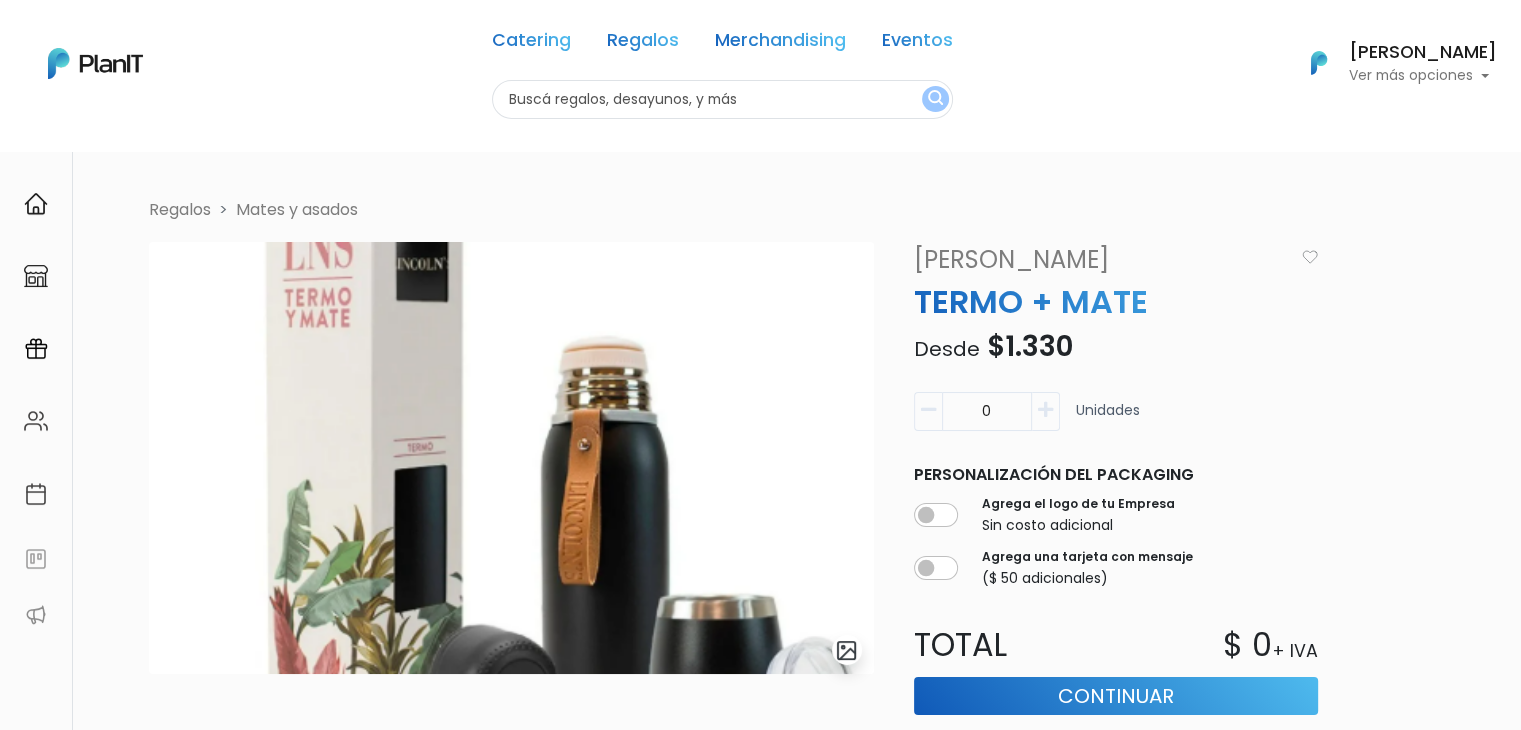 click at bounding box center [722, 99] 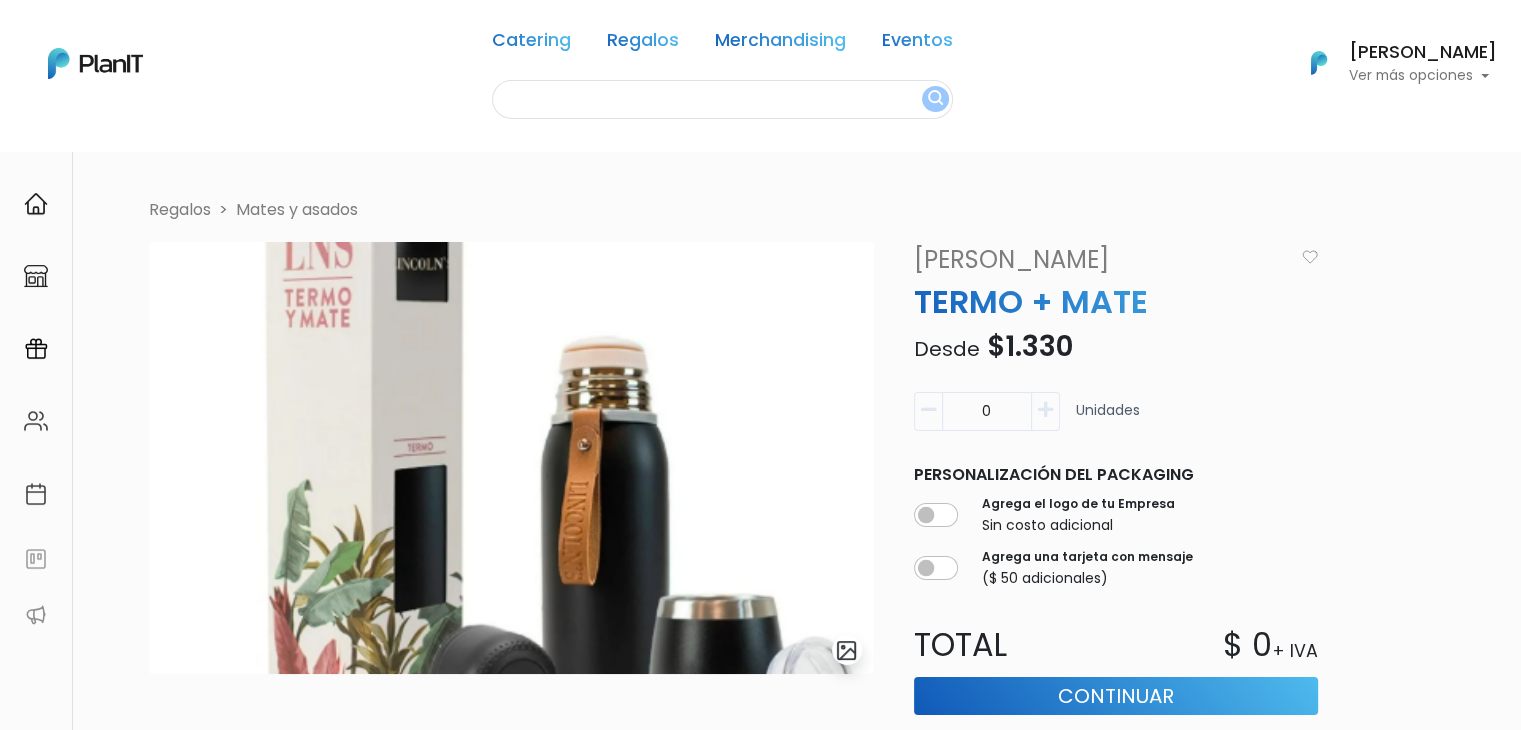 scroll, scrollTop: 0, scrollLeft: 0, axis: both 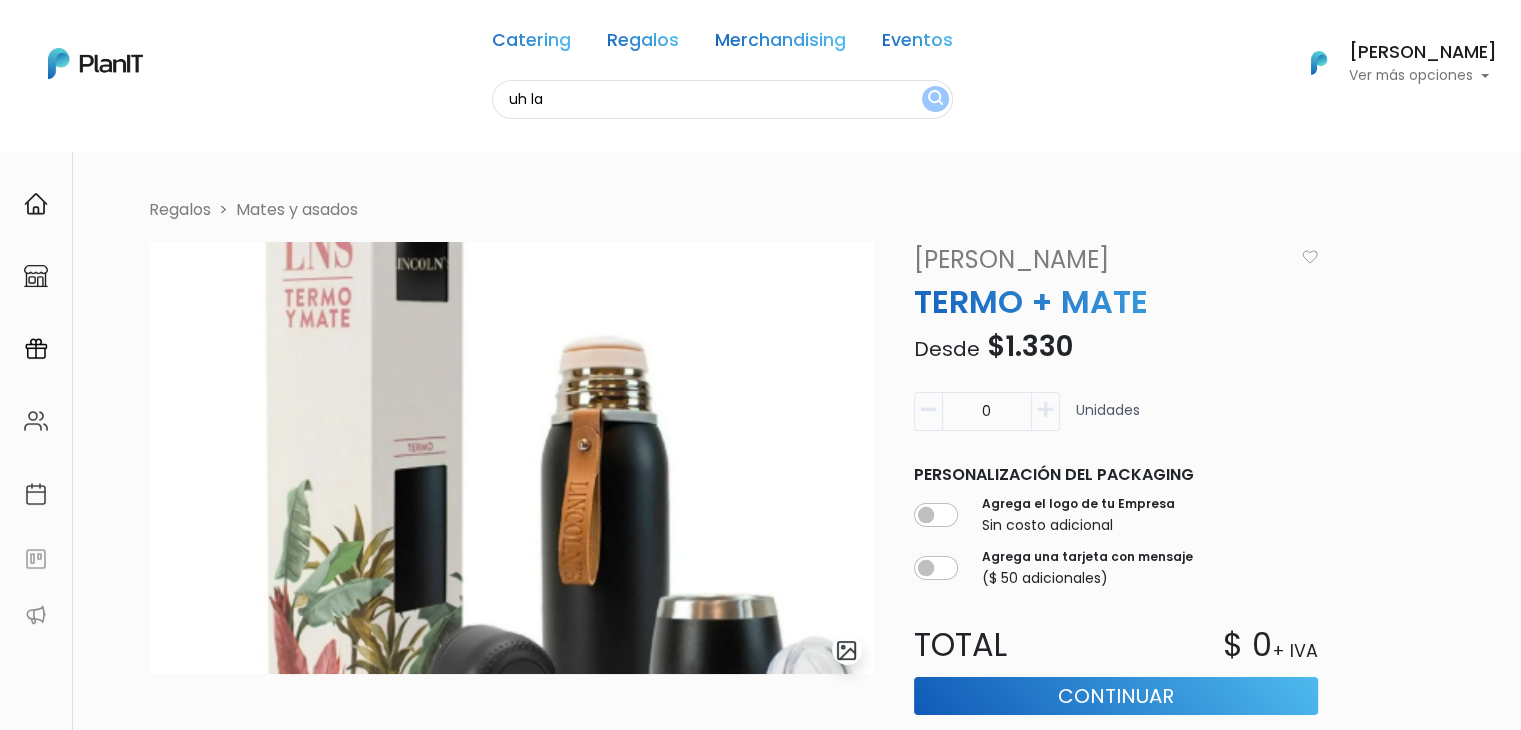 type on "uh la" 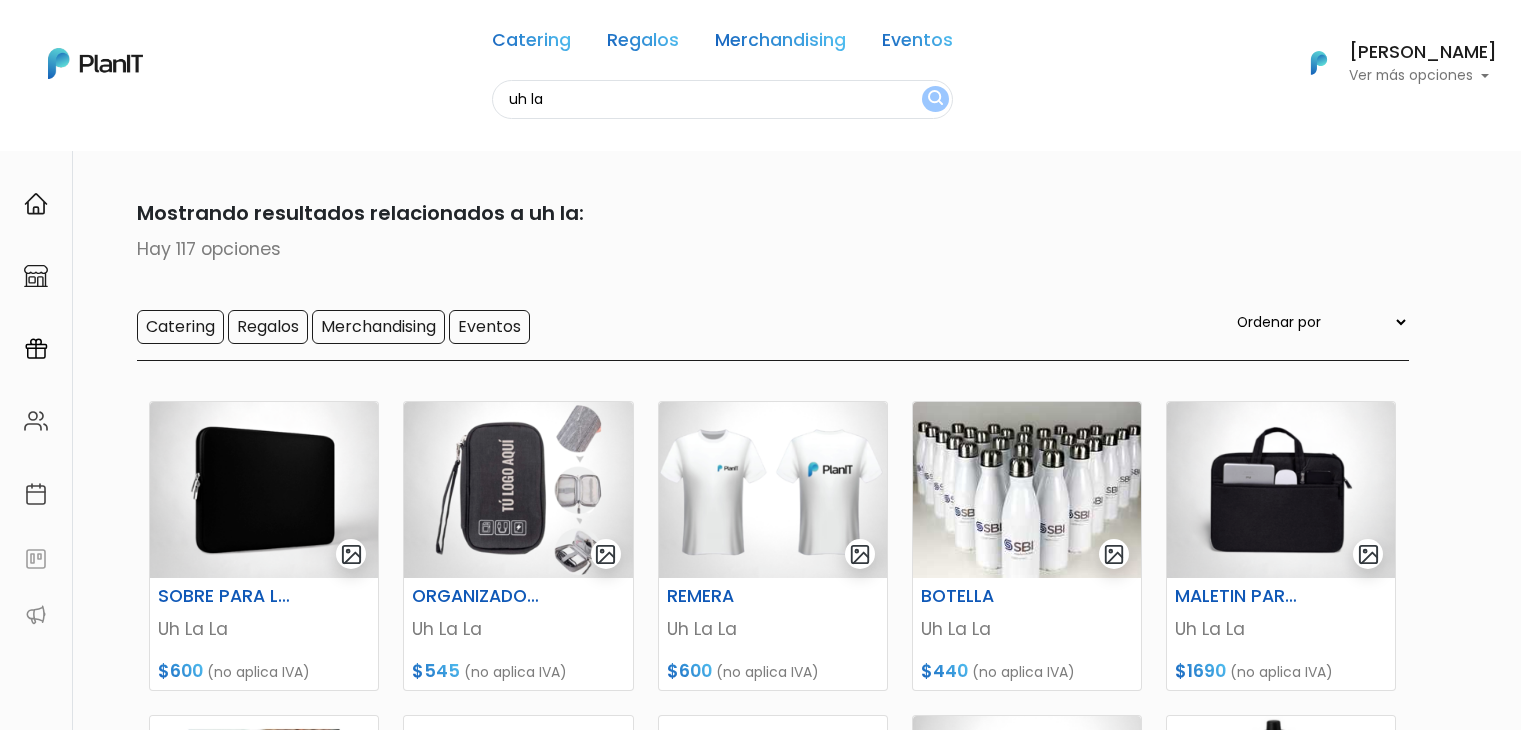 scroll, scrollTop: 0, scrollLeft: 0, axis: both 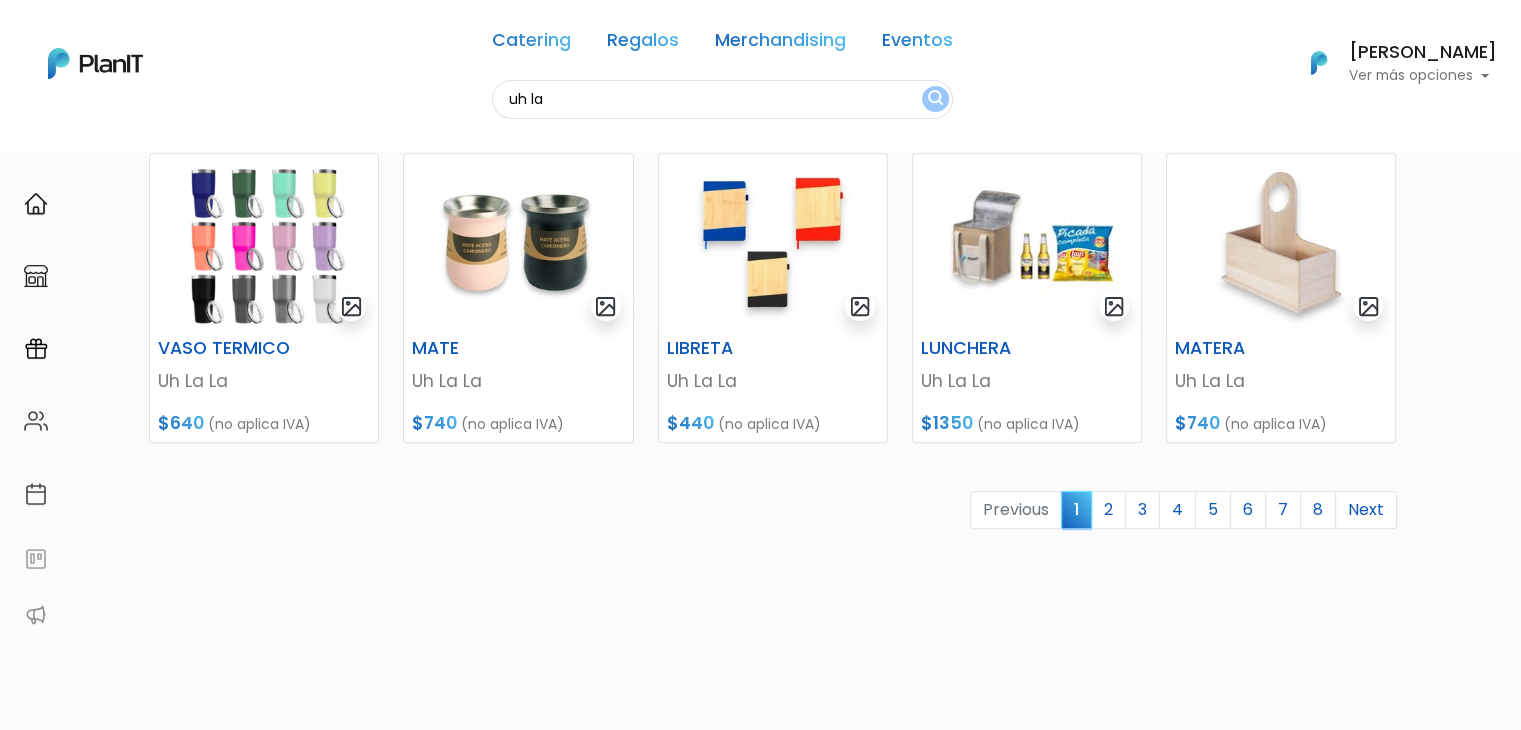 click on "keyboard_arrow_down" at bounding box center [1446, 1869] 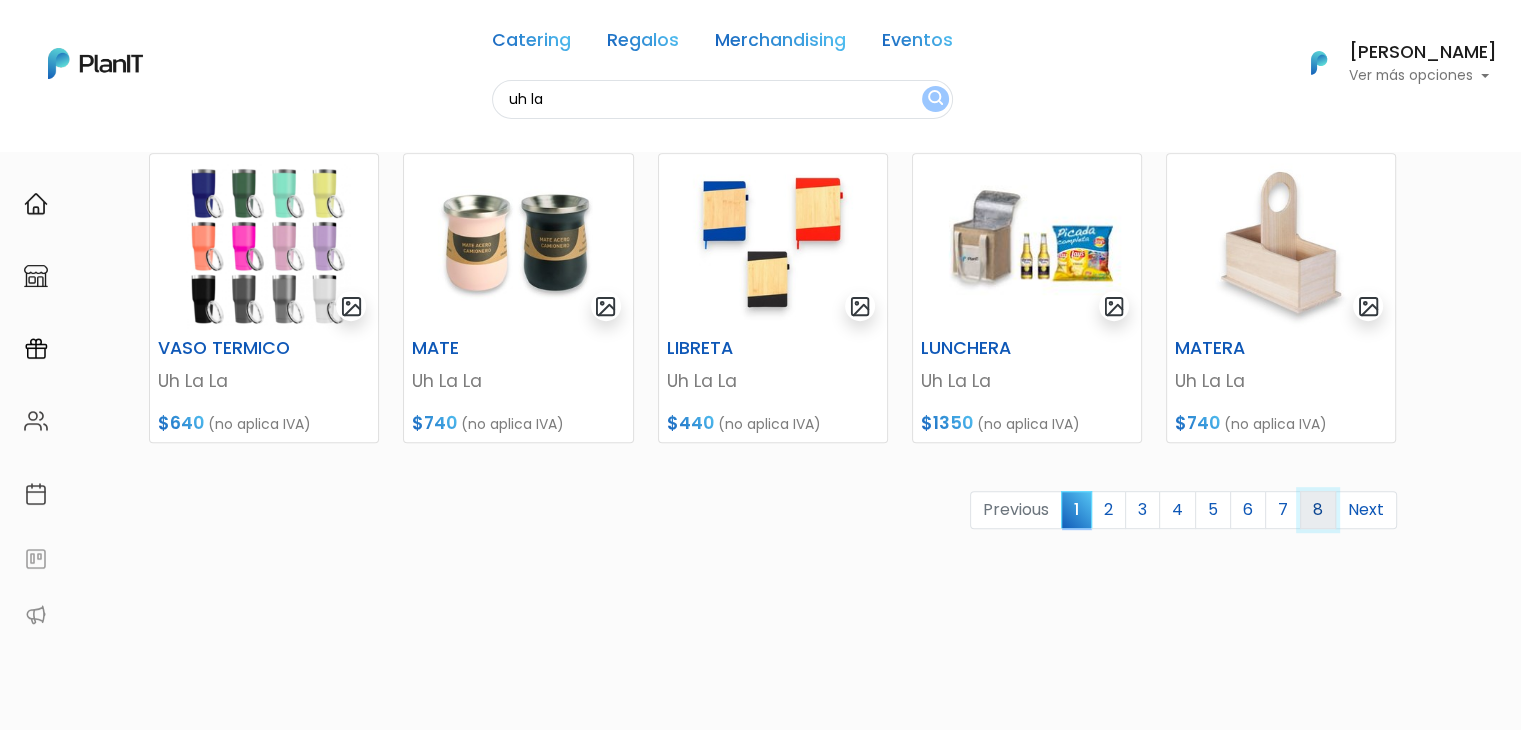click on "8" at bounding box center (1318, 510) 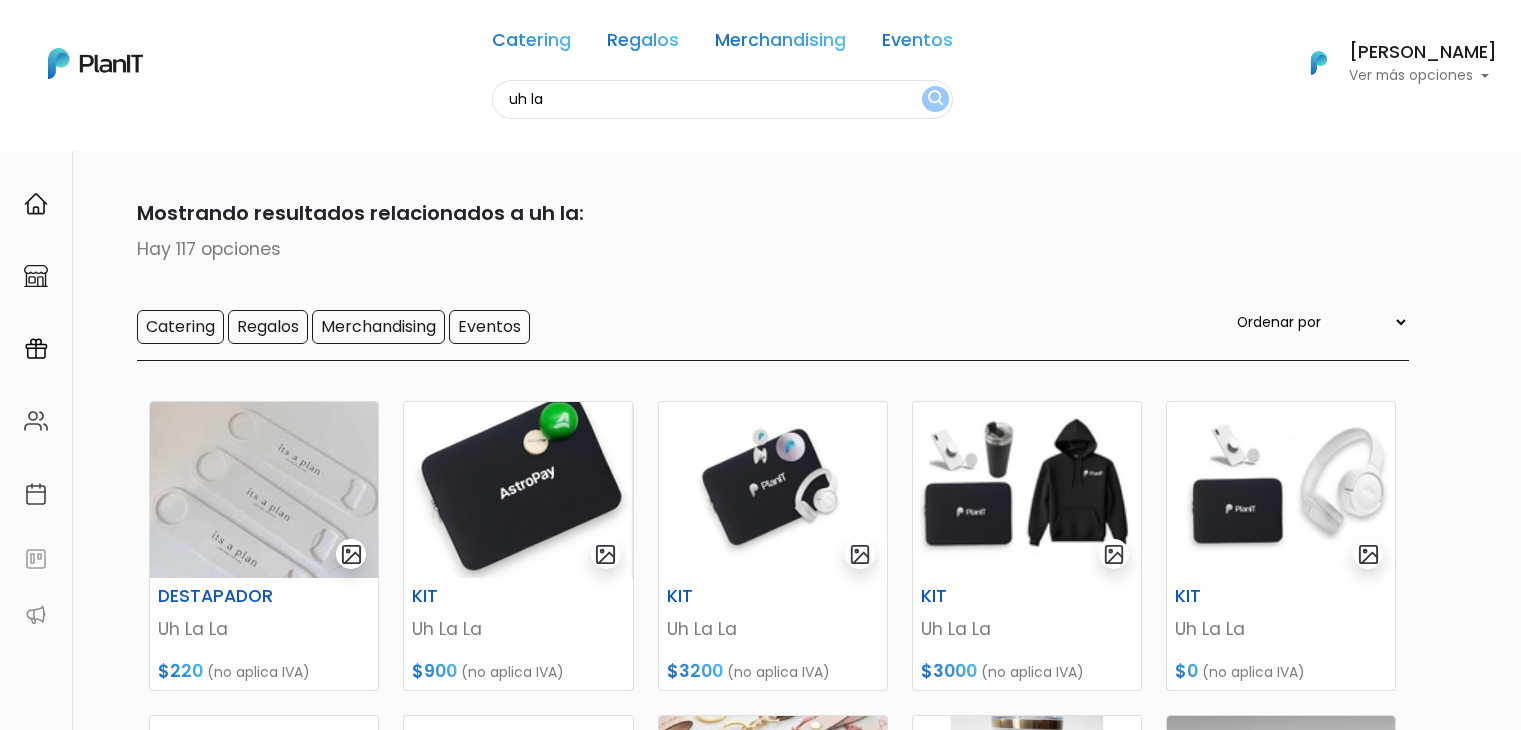 scroll, scrollTop: 0, scrollLeft: 0, axis: both 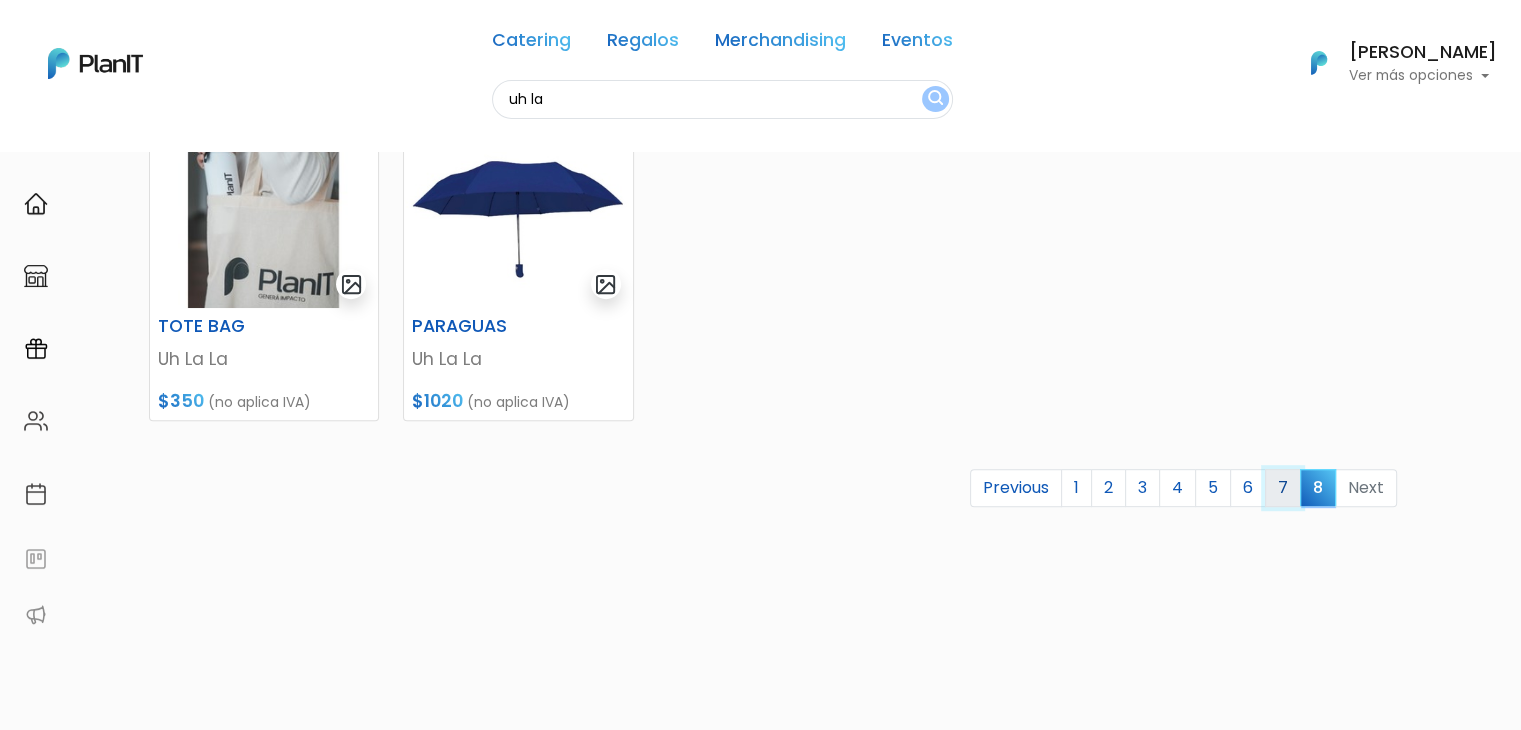 click on "7" at bounding box center (1283, 488) 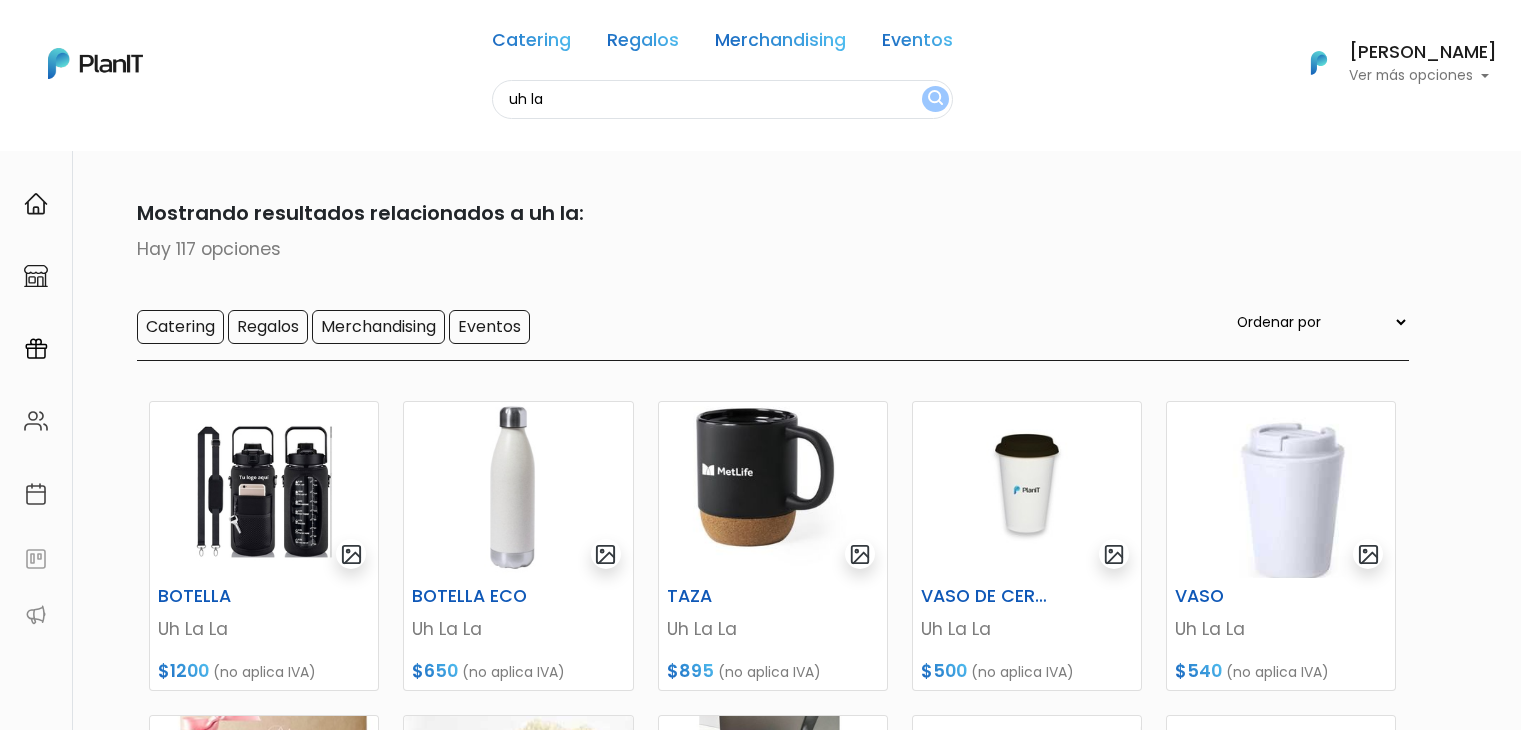 scroll, scrollTop: 0, scrollLeft: 0, axis: both 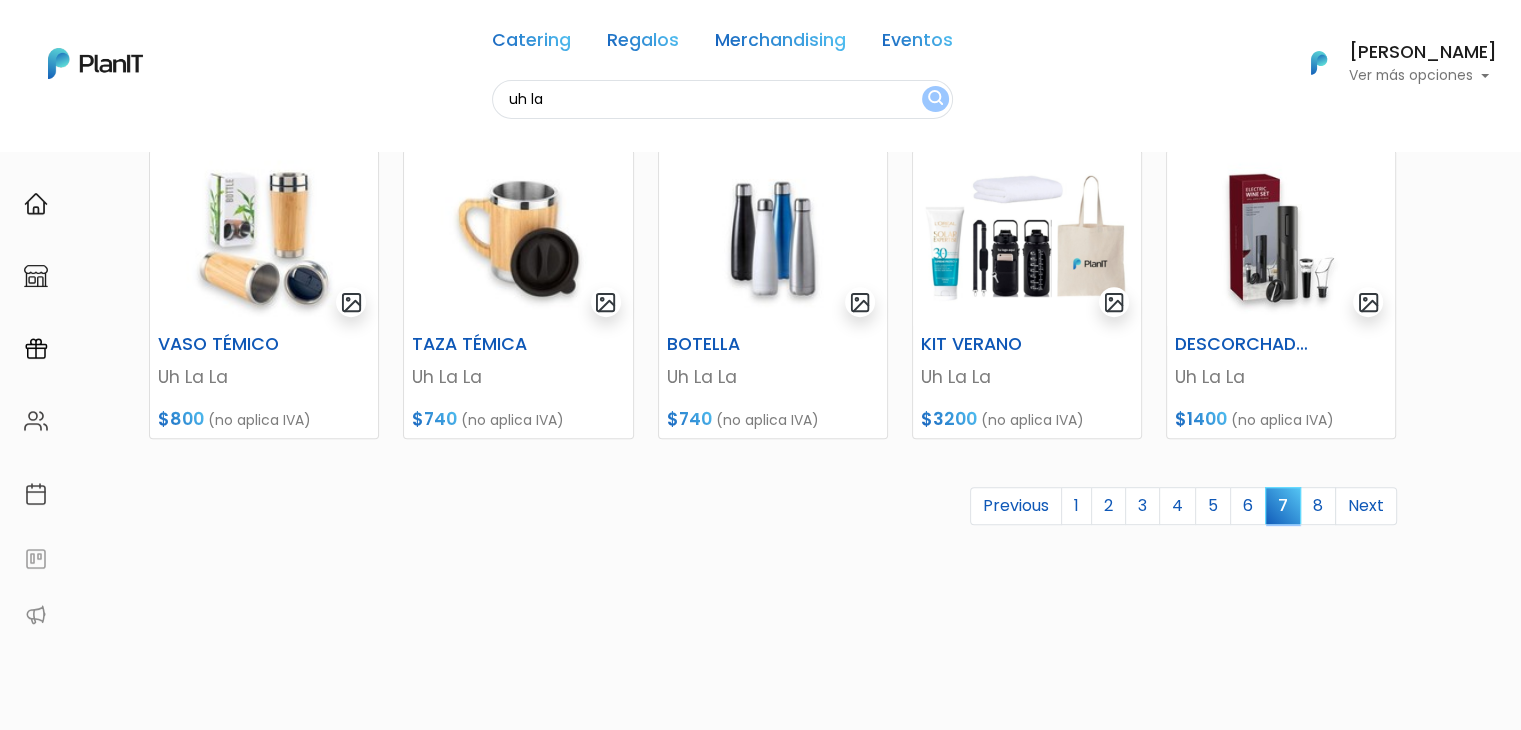 drag, startPoint x: 1535, startPoint y: 144, endPoint x: 1533, endPoint y: 503, distance: 359.00558 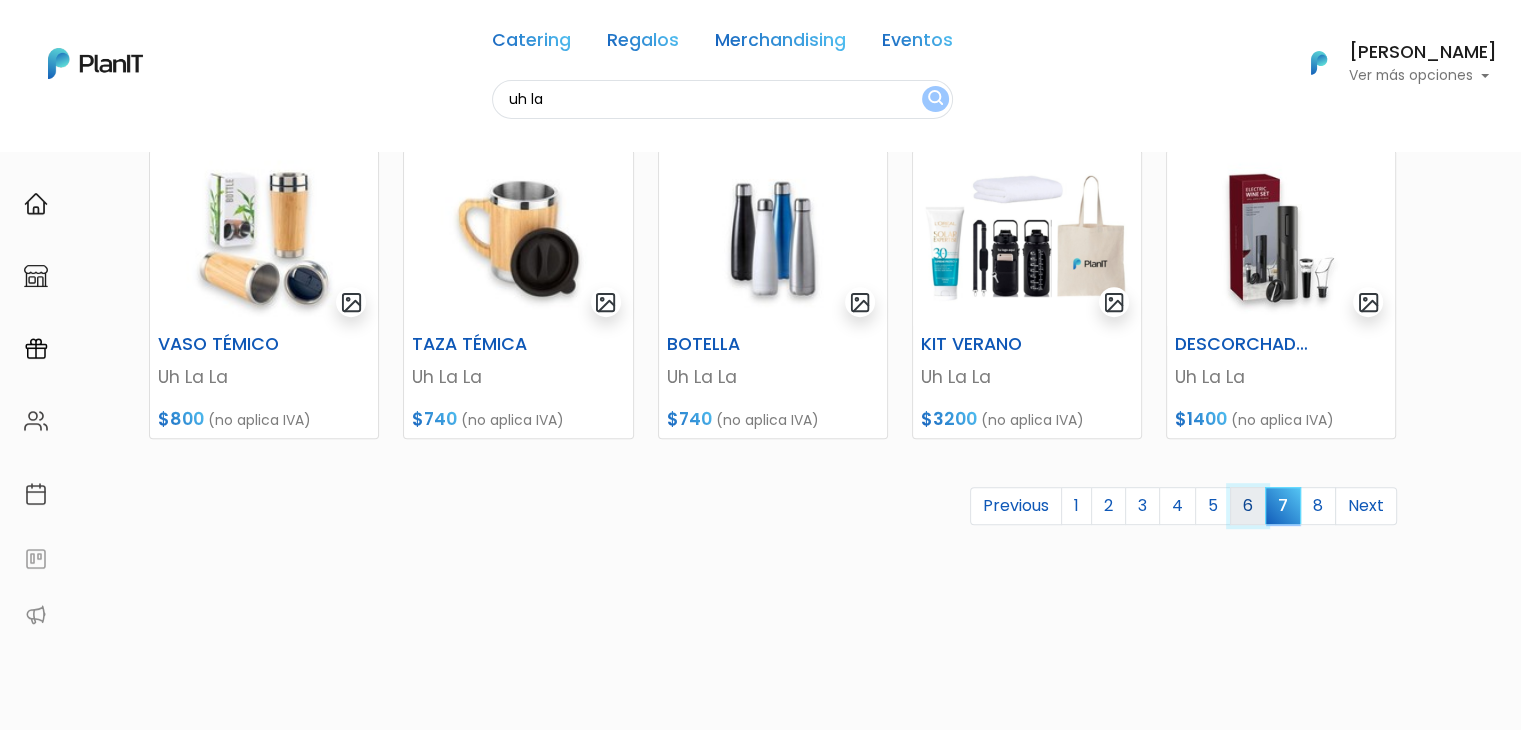 click on "6" at bounding box center (1248, 506) 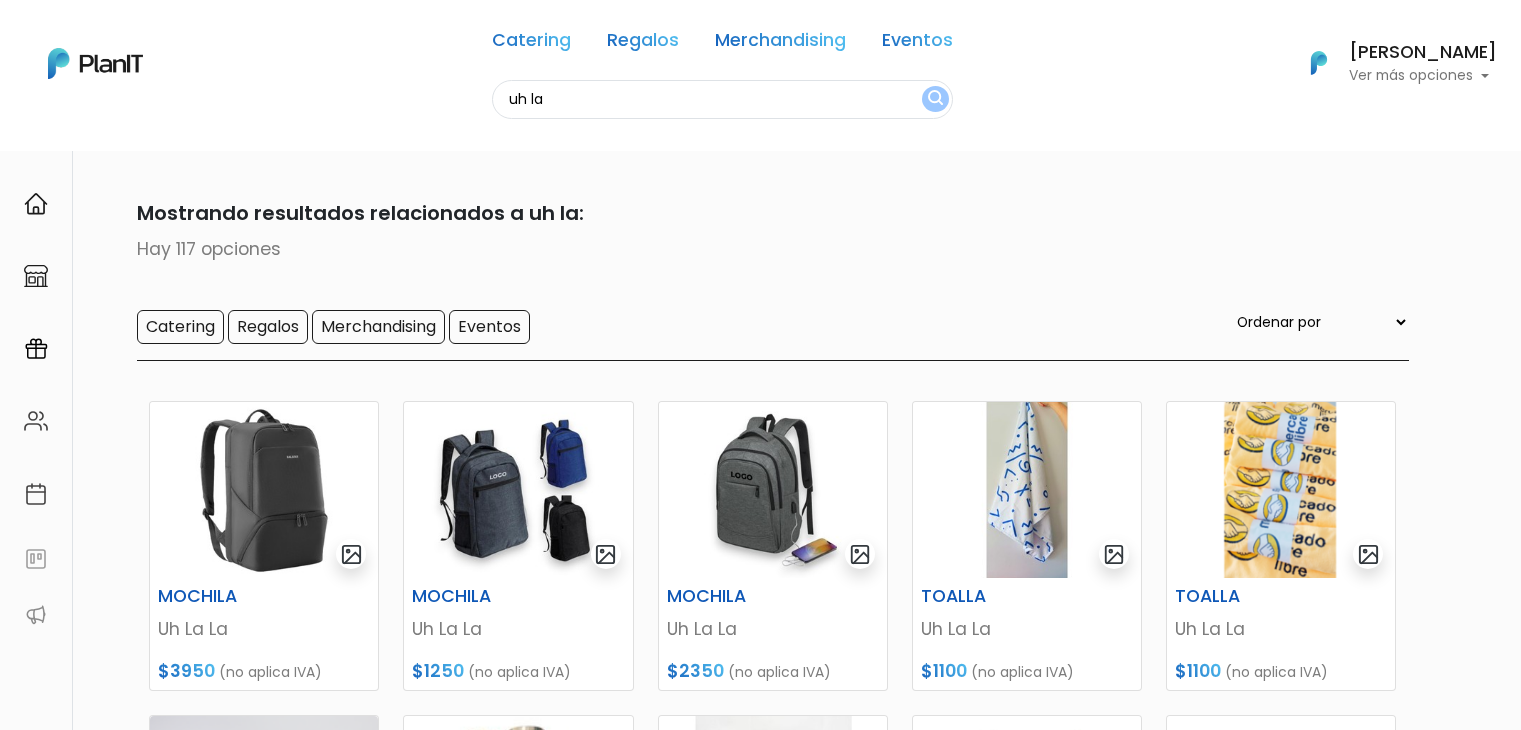 scroll, scrollTop: 0, scrollLeft: 0, axis: both 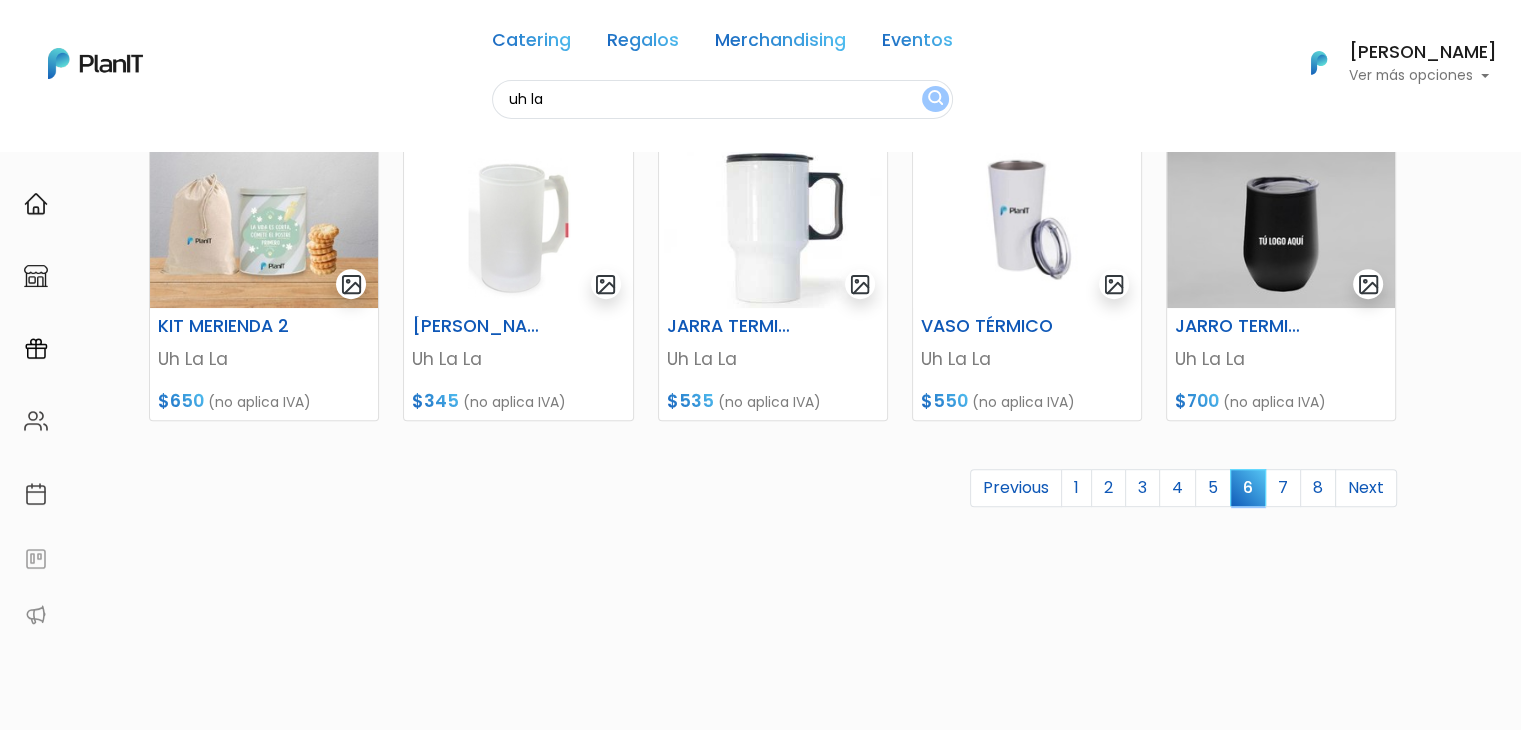 drag, startPoint x: 1535, startPoint y: 195, endPoint x: 1514, endPoint y: 561, distance: 366.60196 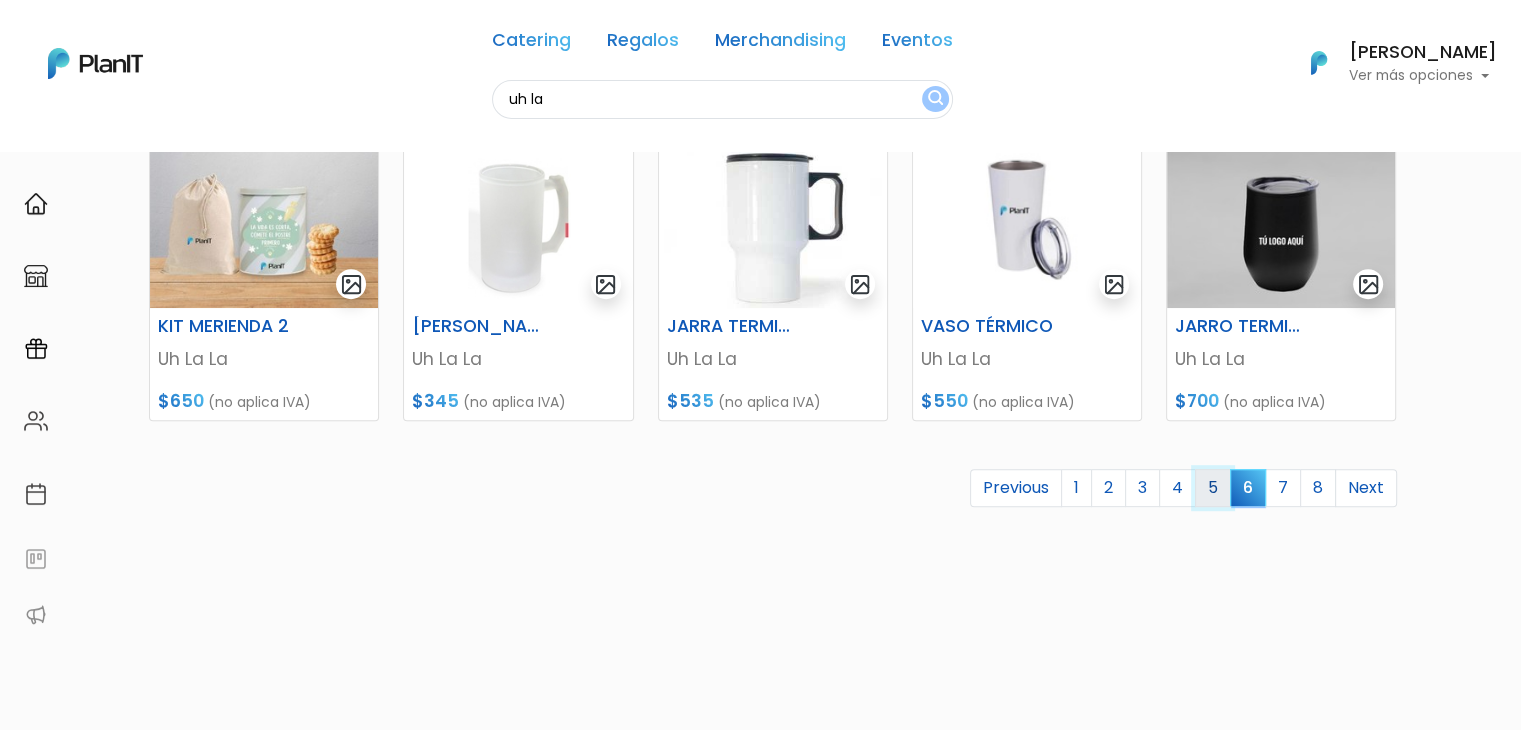 click on "5" at bounding box center [1213, 488] 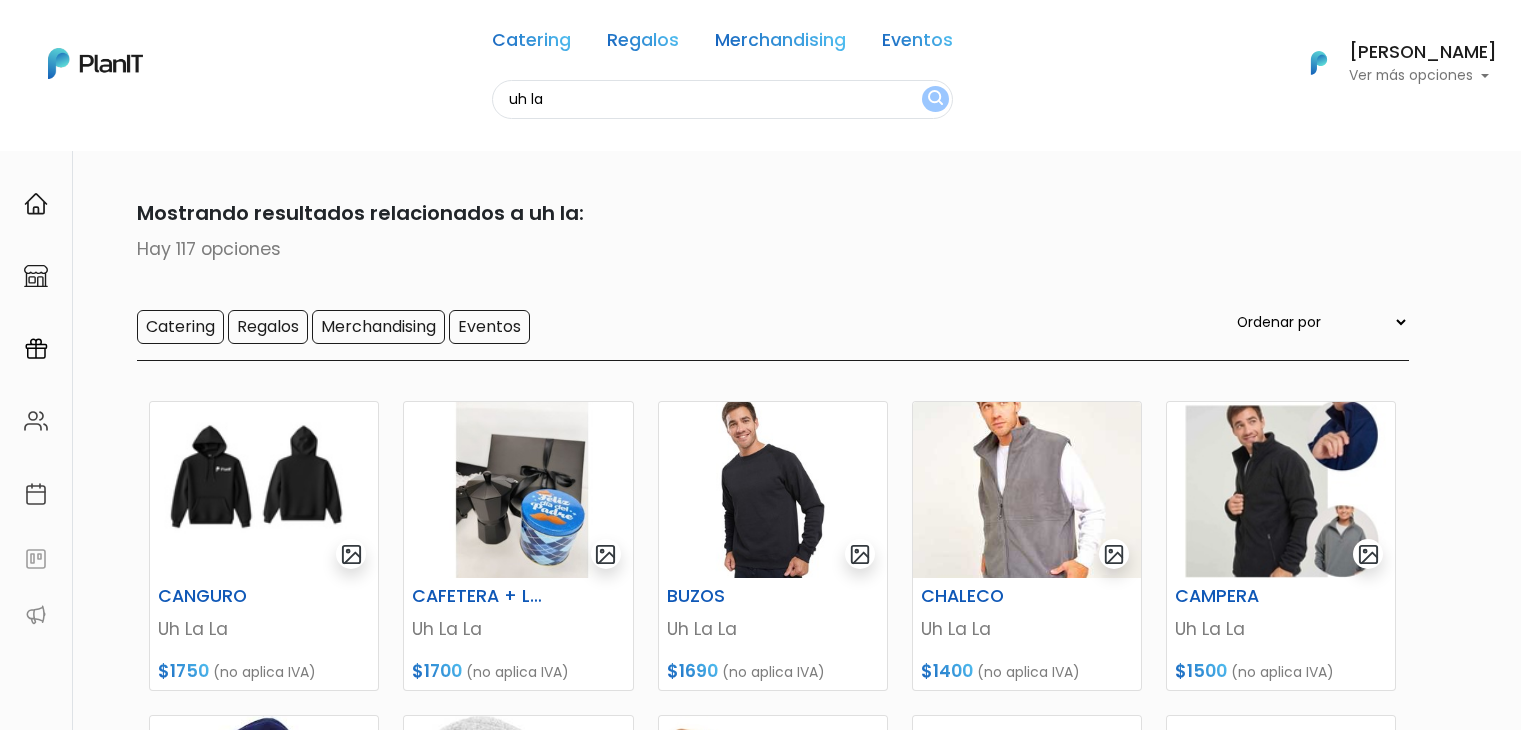 scroll, scrollTop: 0, scrollLeft: 0, axis: both 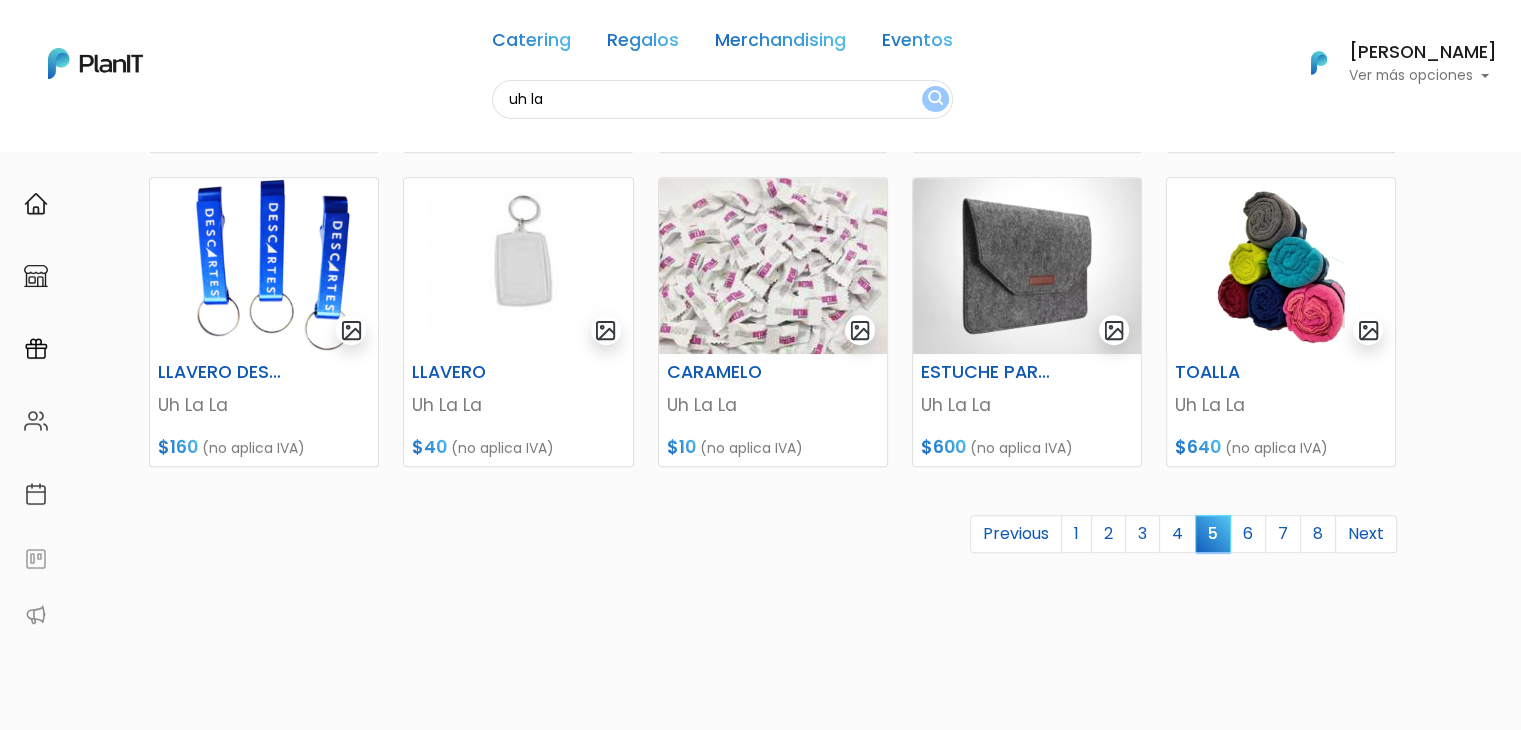 drag, startPoint x: 0, startPoint y: 0, endPoint x: 1535, endPoint y: 497, distance: 1613.4541 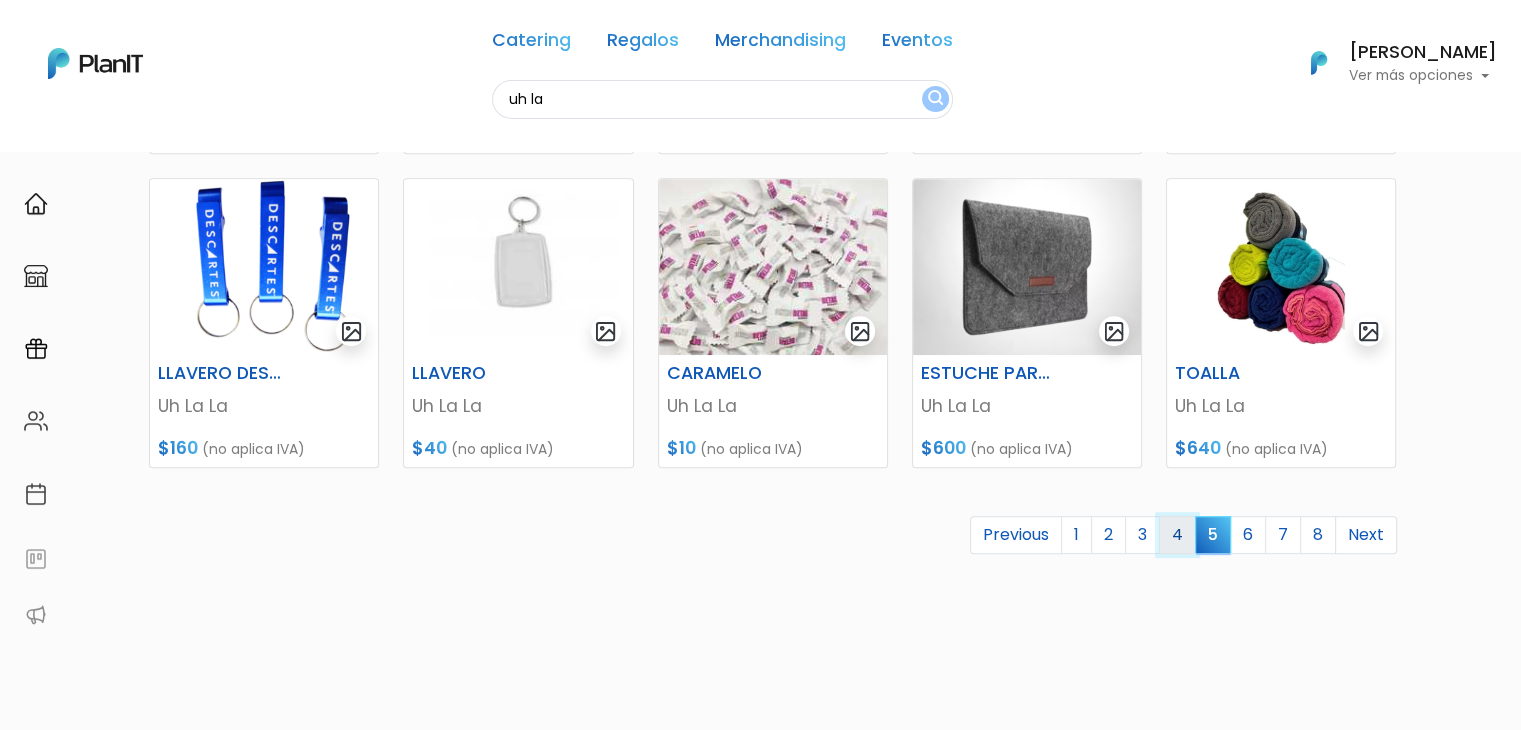 click on "4" at bounding box center [1177, 535] 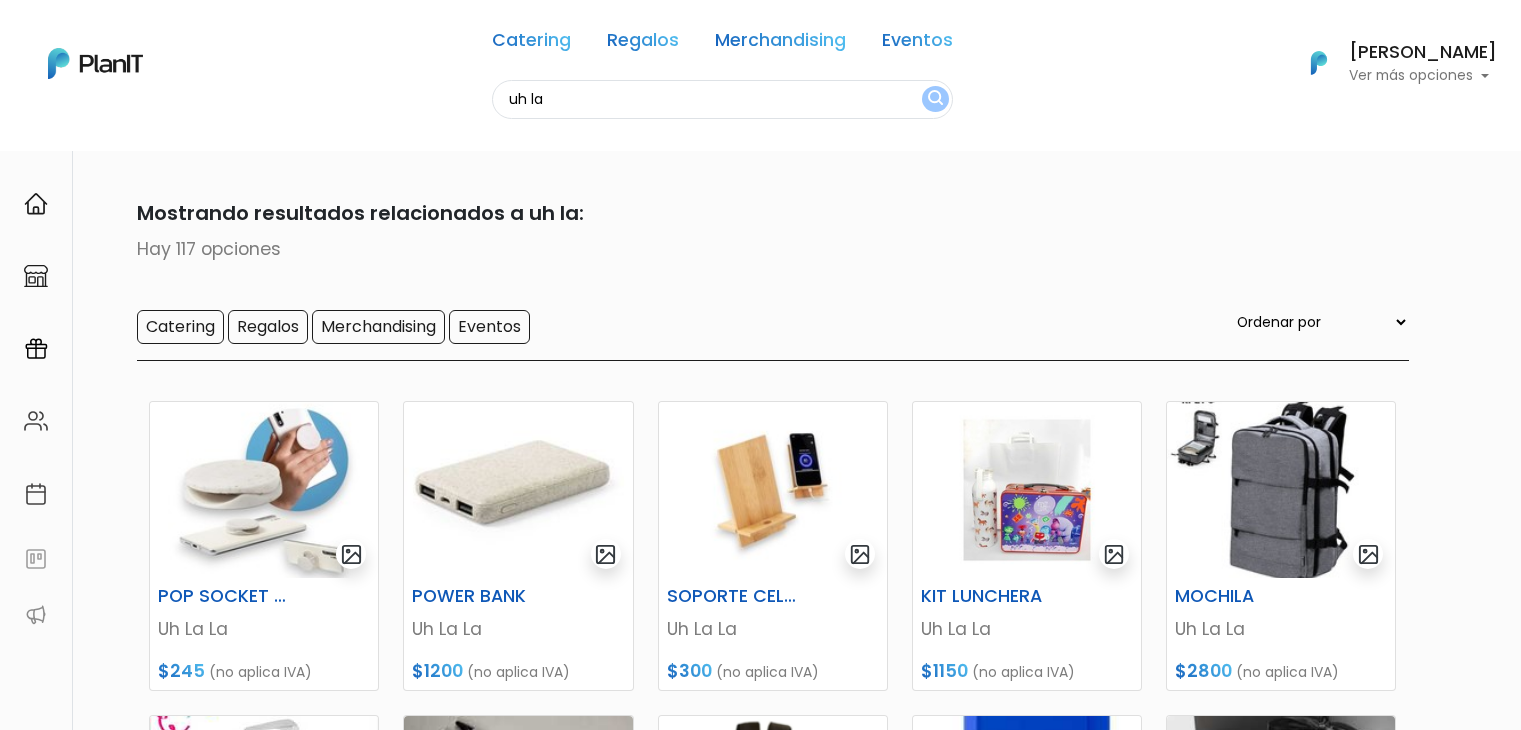 scroll, scrollTop: 0, scrollLeft: 0, axis: both 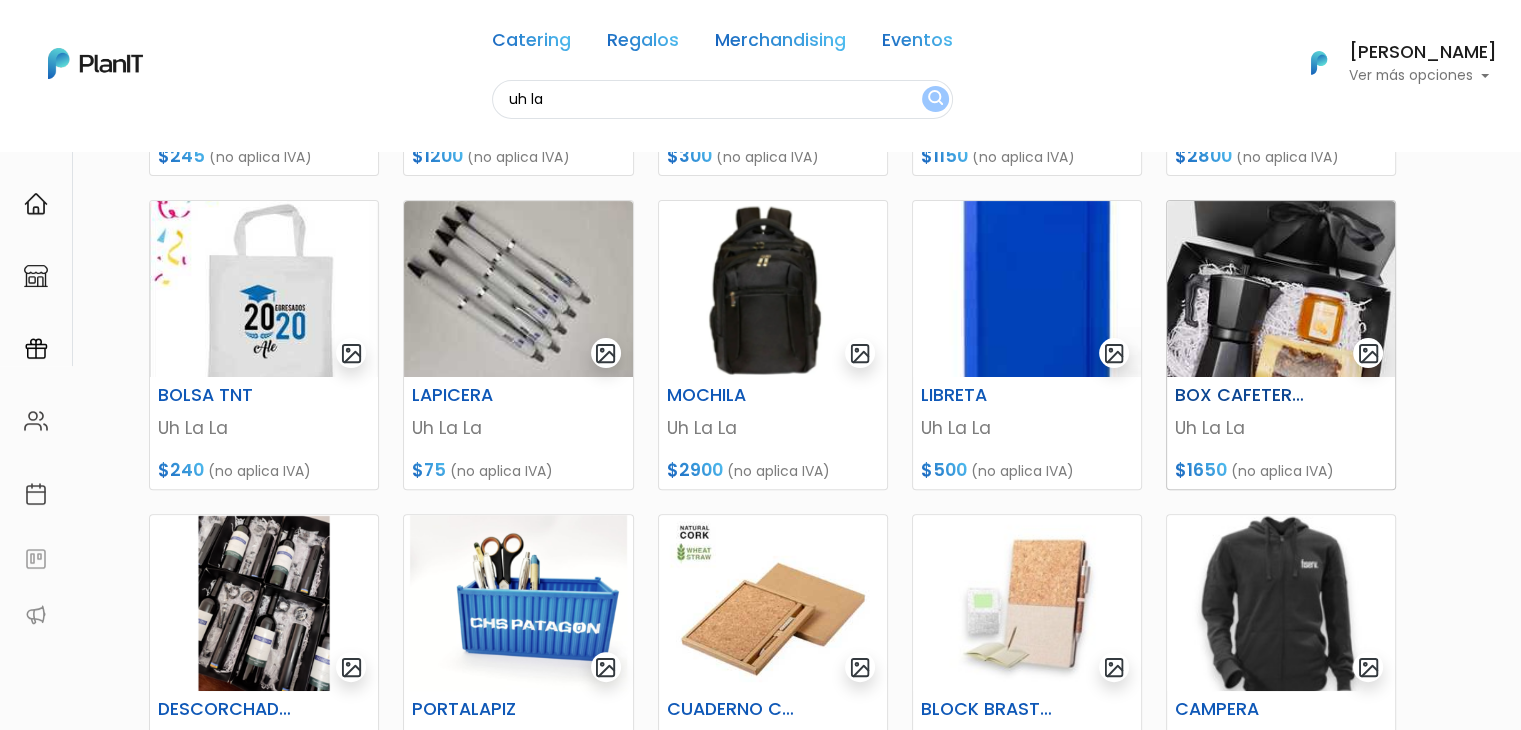 click at bounding box center (1281, 289) 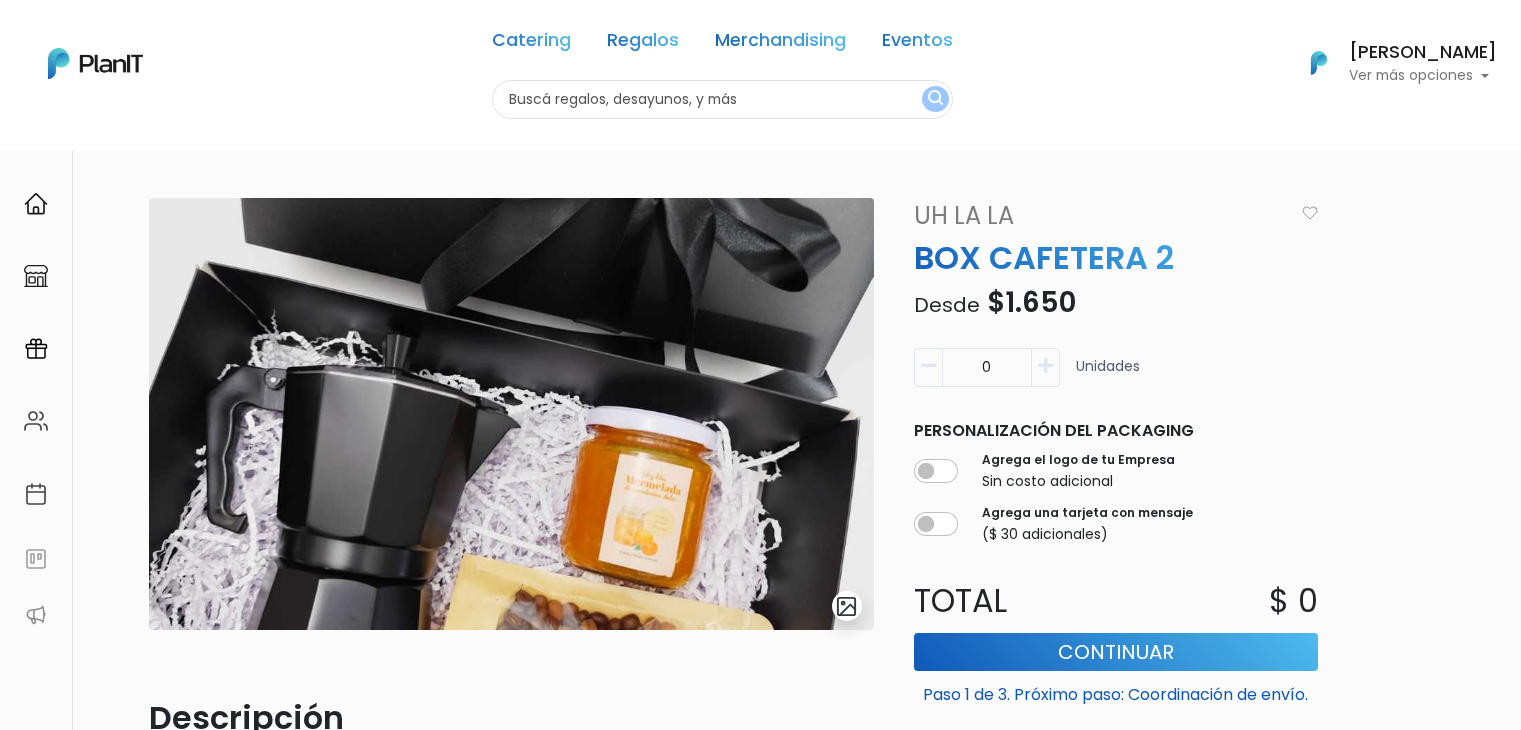scroll, scrollTop: 0, scrollLeft: 0, axis: both 